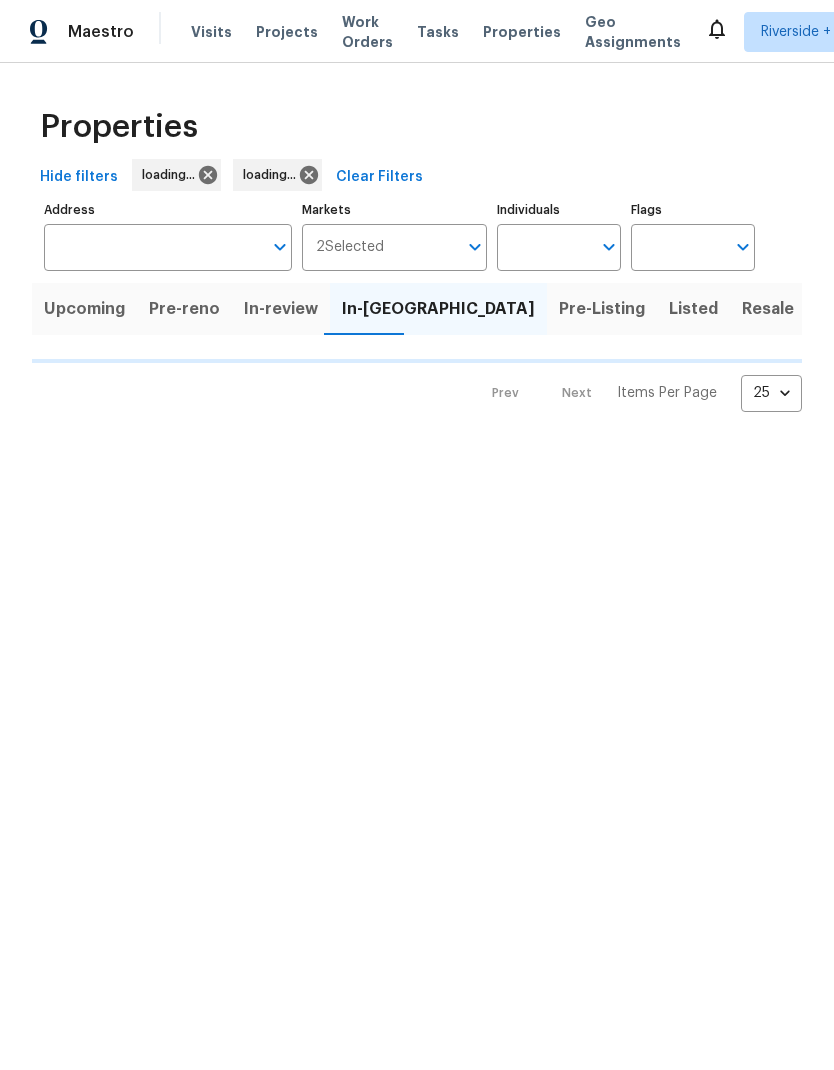 scroll, scrollTop: 0, scrollLeft: 0, axis: both 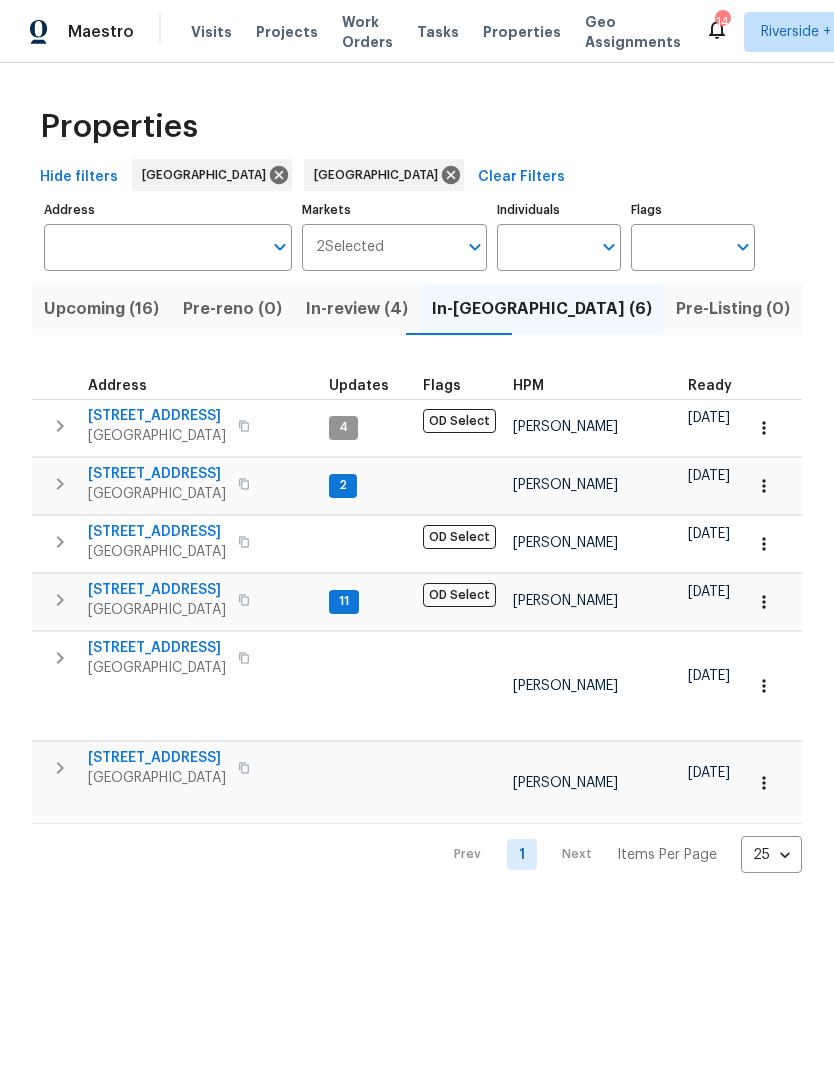 click on "Projects" at bounding box center [287, 32] 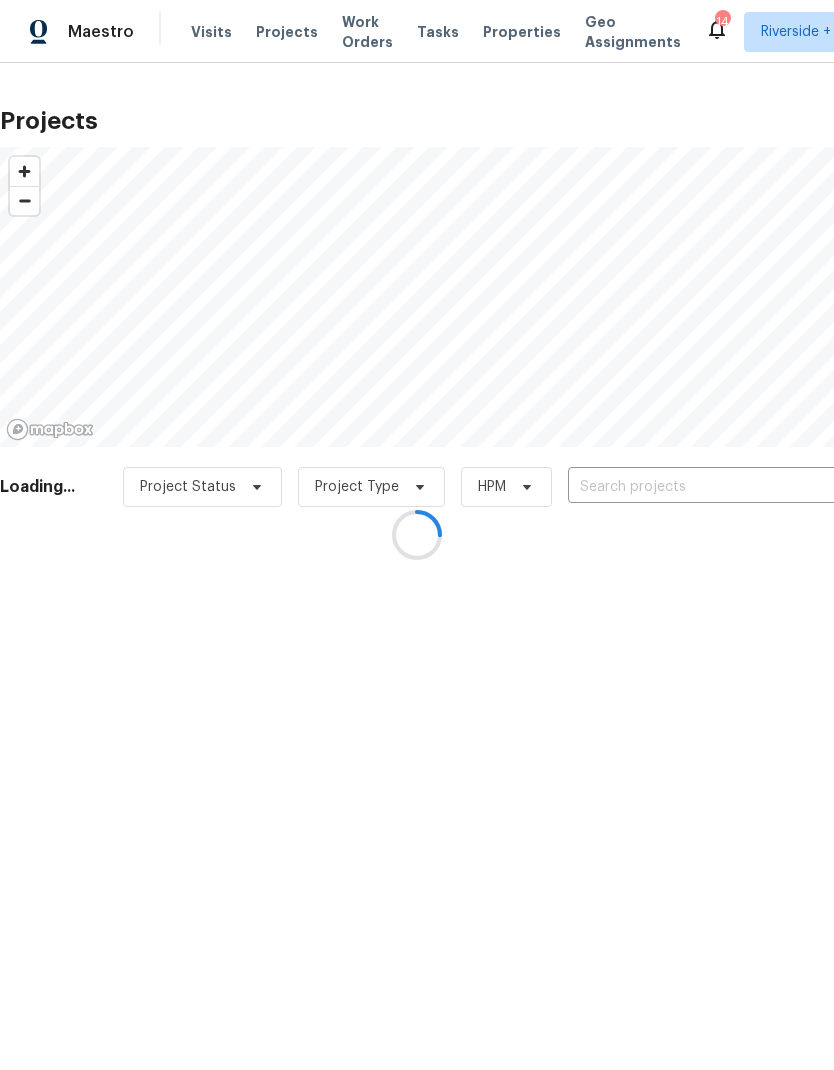 click at bounding box center [417, 535] 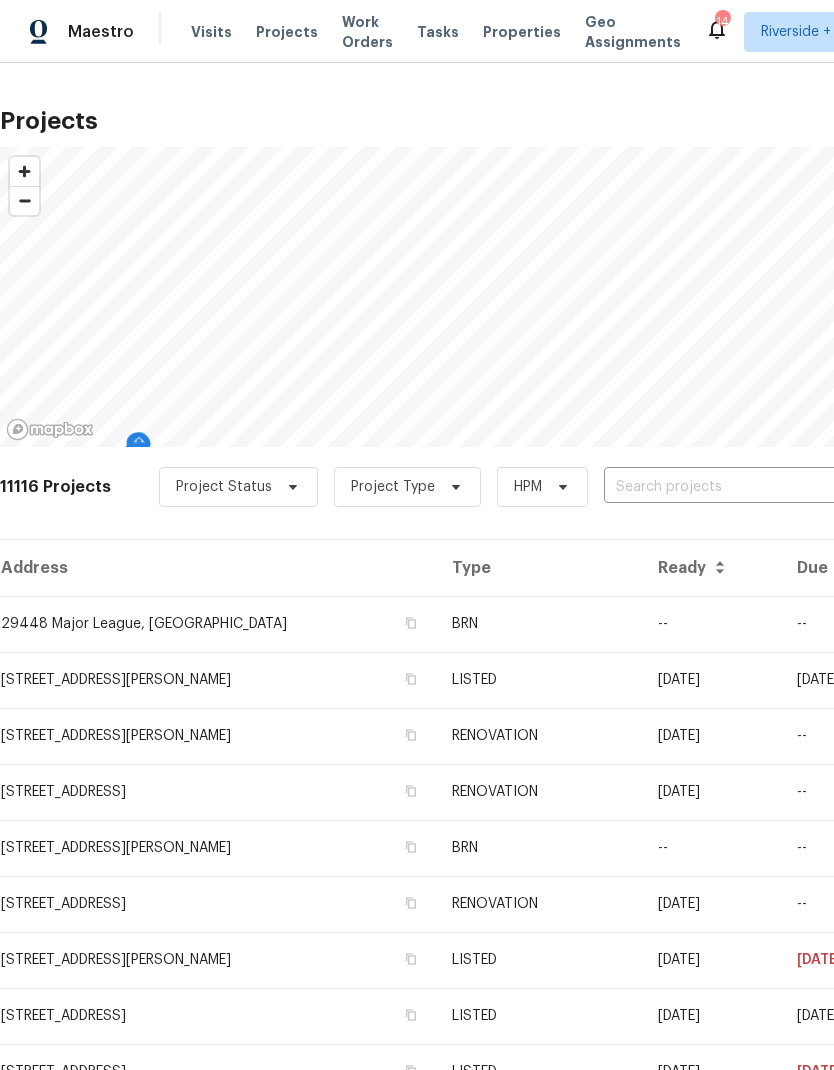 click at bounding box center [718, 487] 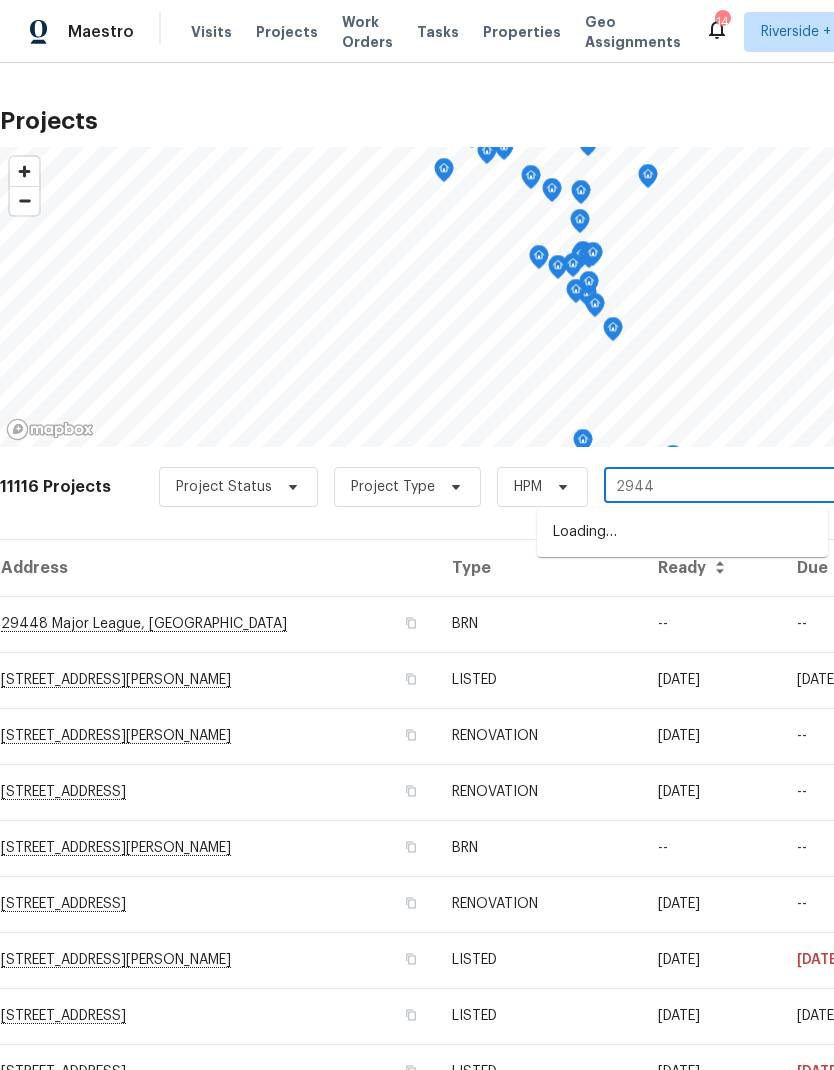 type on "29448" 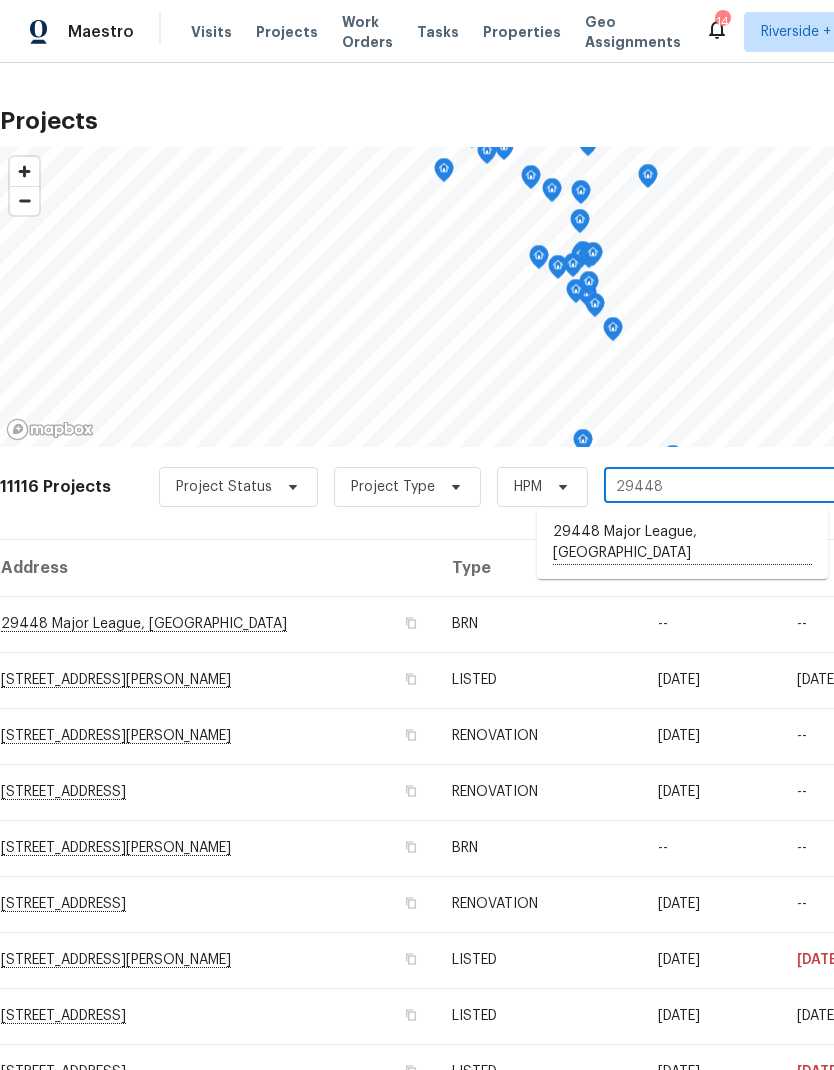click on "29448 Major League, [GEOGRAPHIC_DATA]" at bounding box center [682, 543] 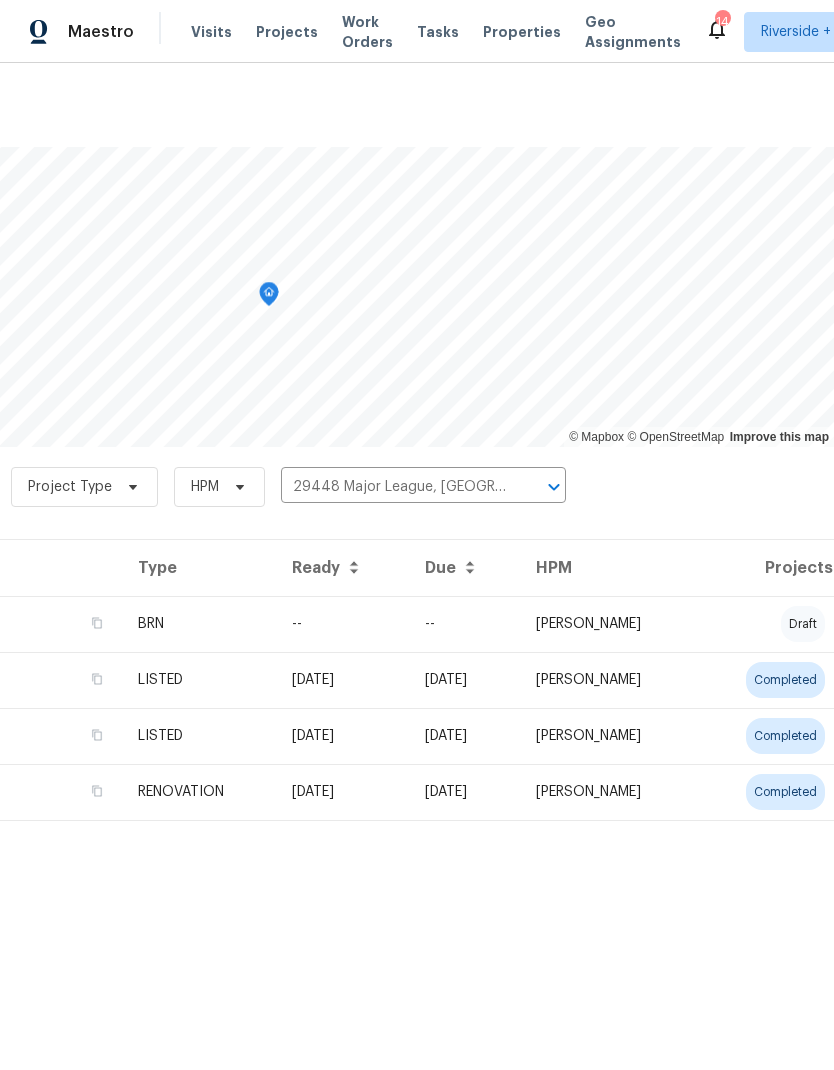 scroll, scrollTop: 0, scrollLeft: 296, axis: horizontal 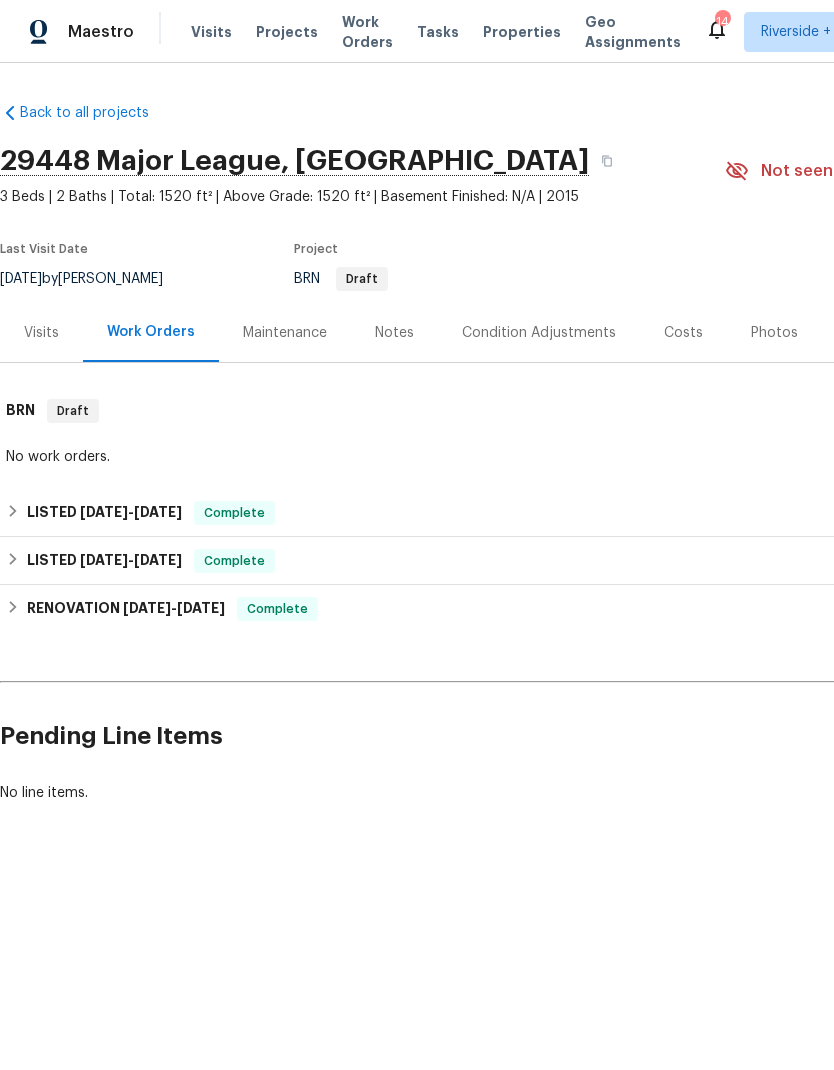 click on "Notes" at bounding box center [394, 333] 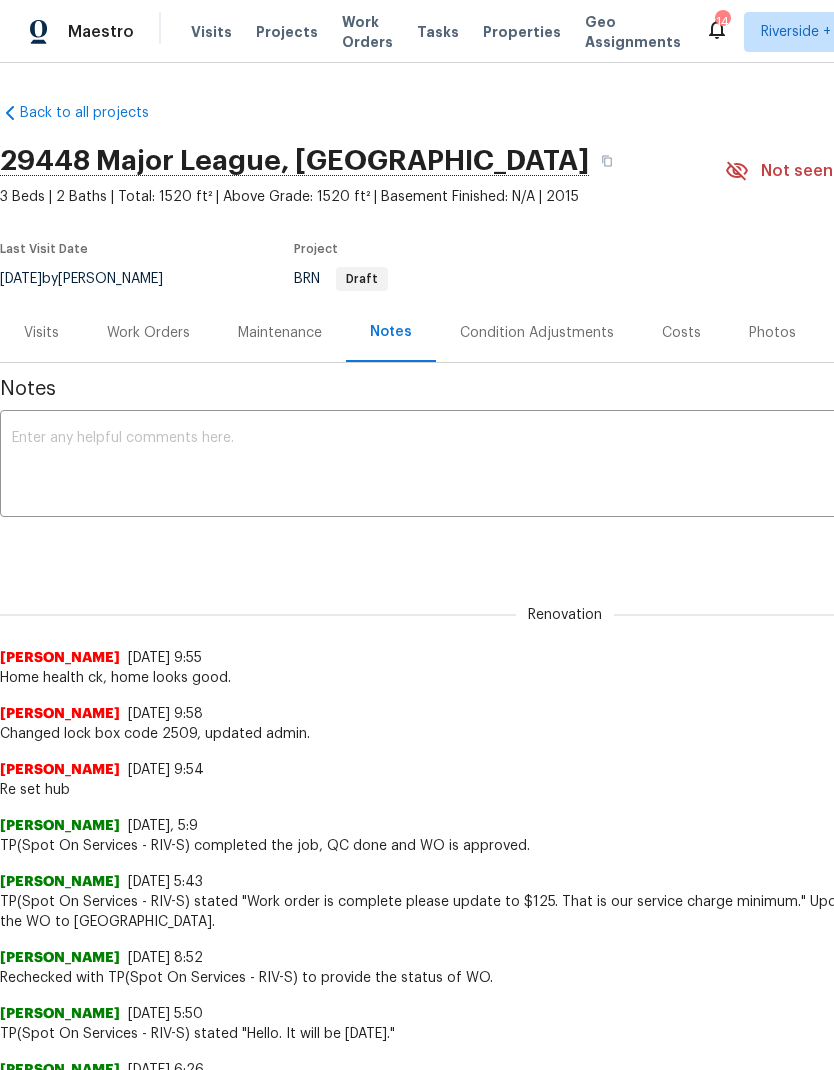 click on "Work Orders" at bounding box center [148, 333] 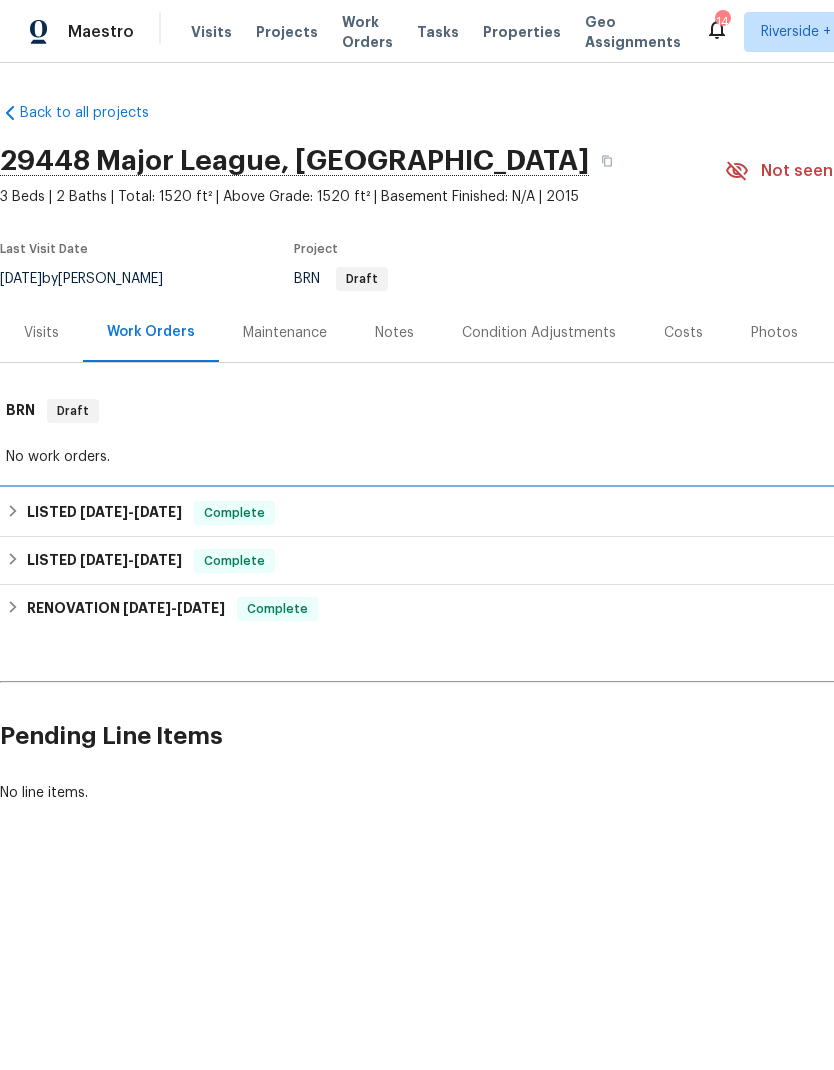 click on "[DATE]" at bounding box center [104, 512] 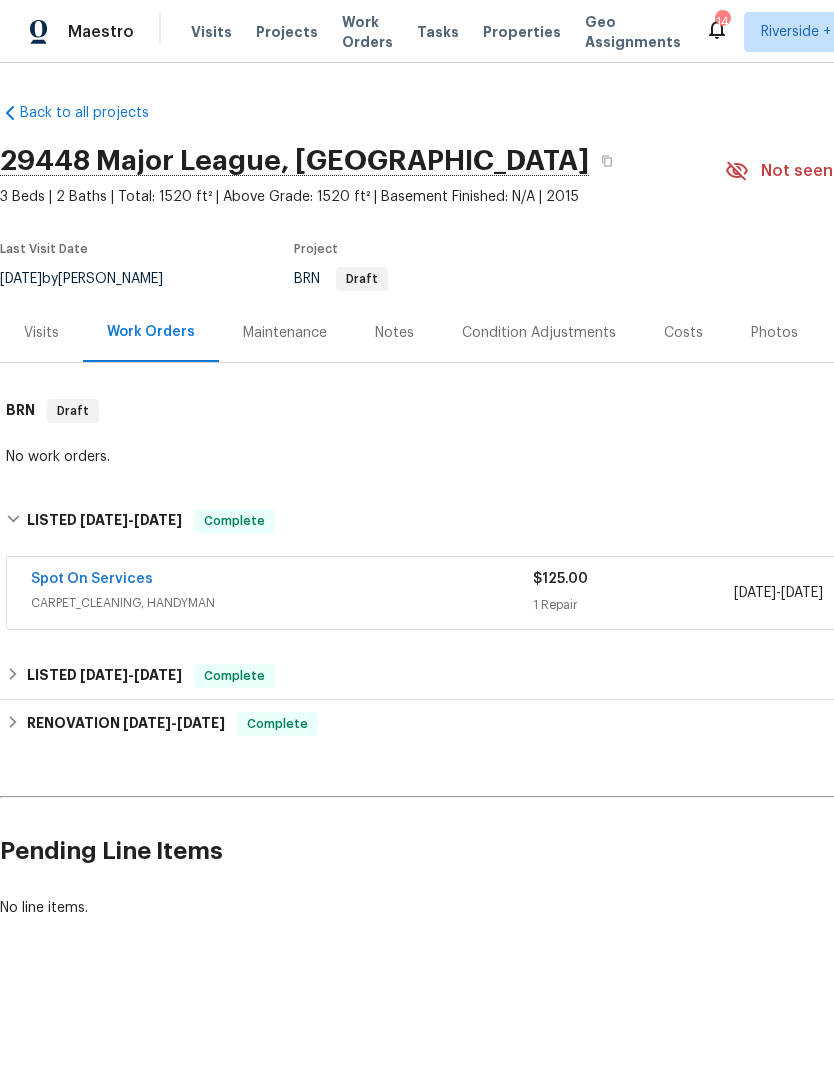 click on "CARPET_CLEANING, HANDYMAN" at bounding box center (282, 603) 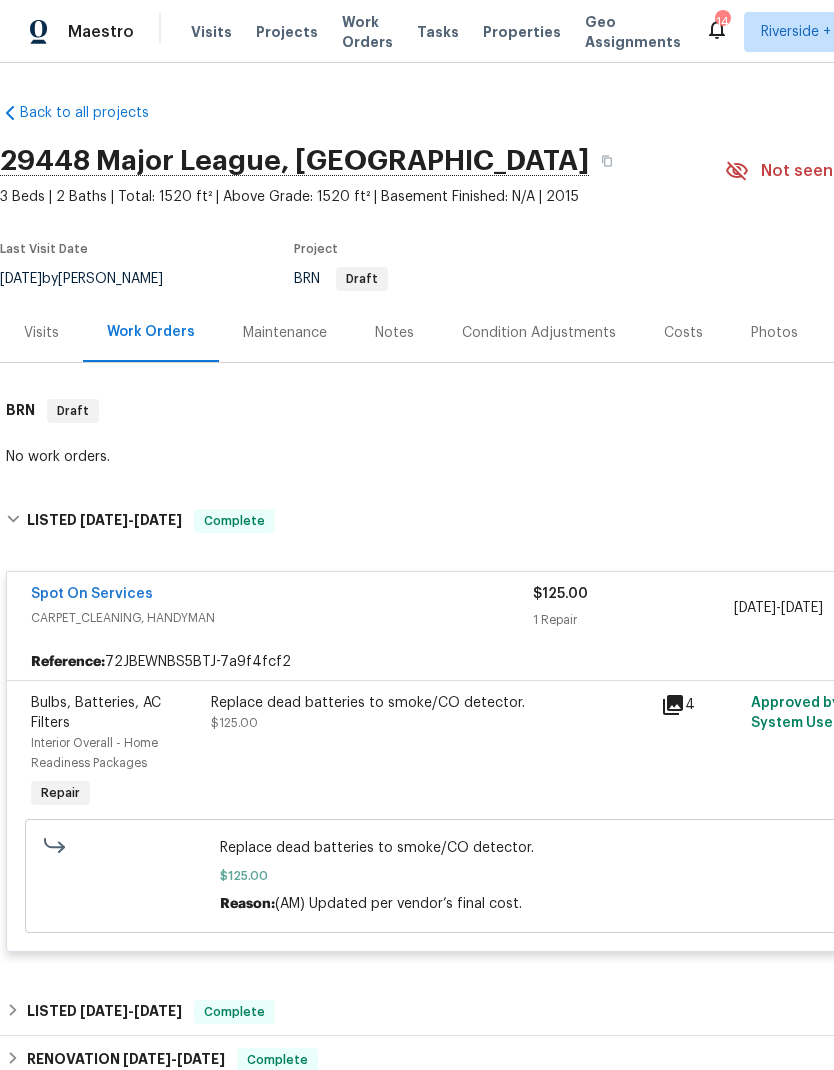 scroll, scrollTop: 0, scrollLeft: 0, axis: both 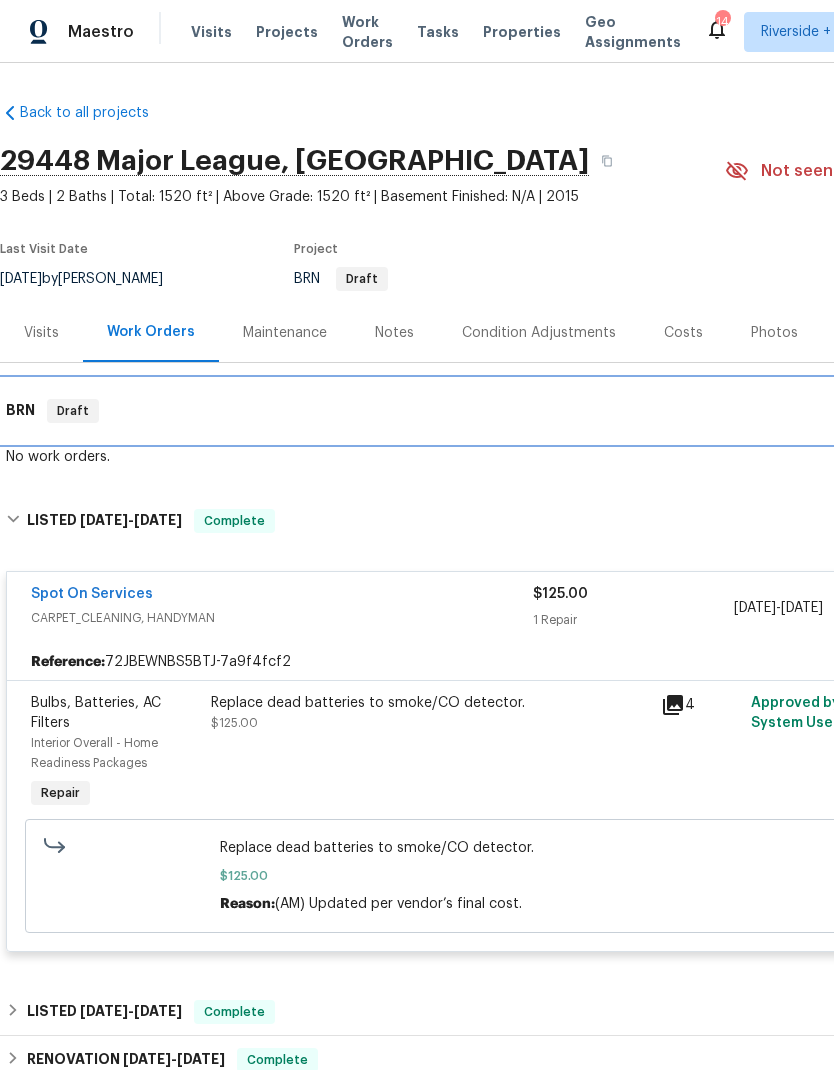 click on "Draft" at bounding box center [73, 411] 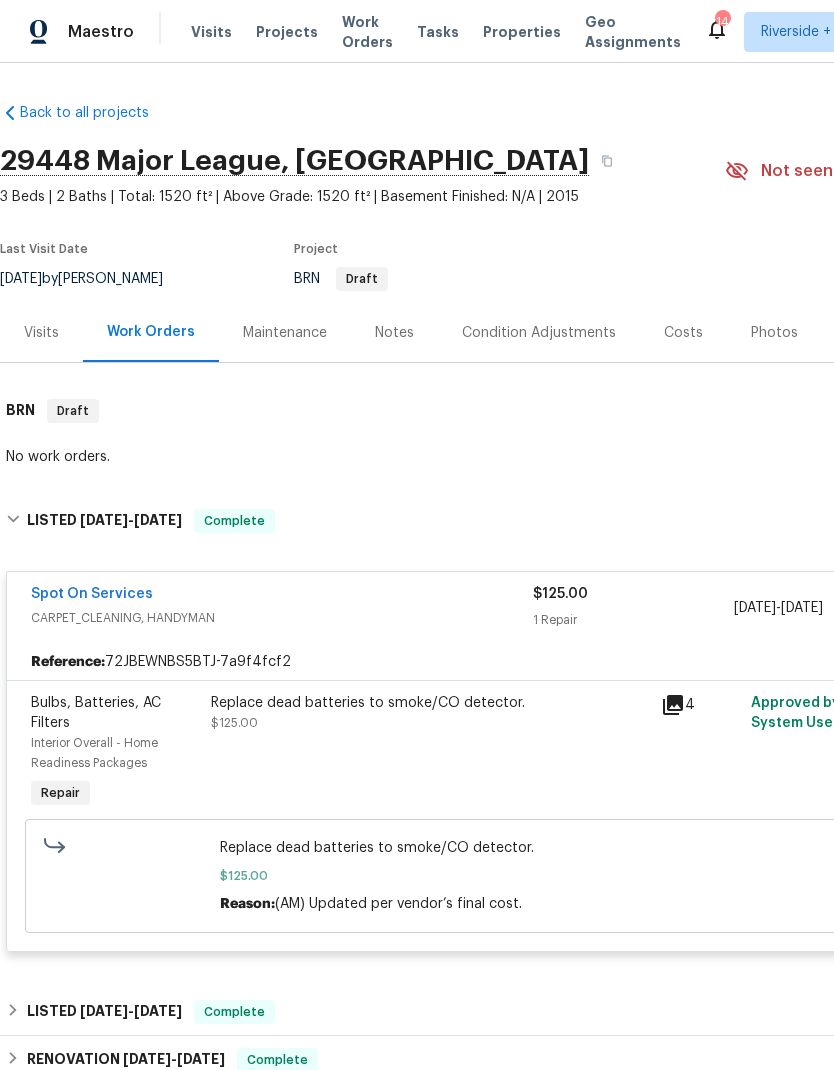 click on "Visits" at bounding box center (41, 333) 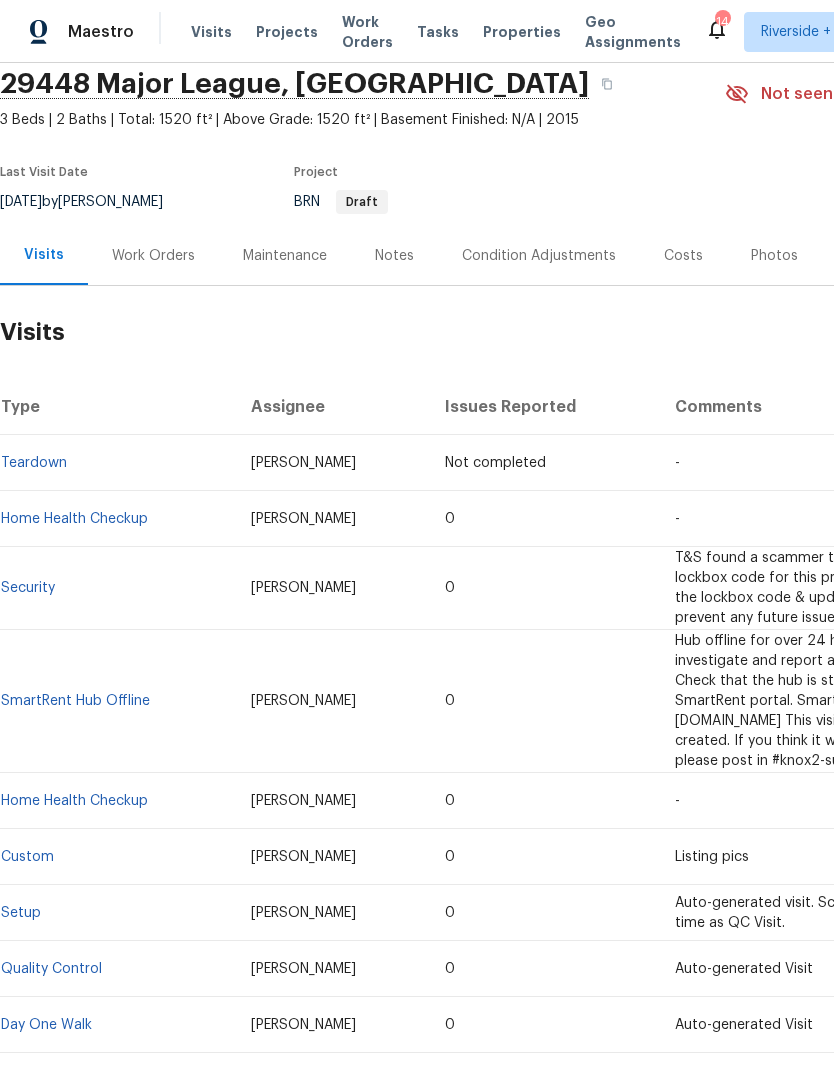 scroll, scrollTop: 76, scrollLeft: 0, axis: vertical 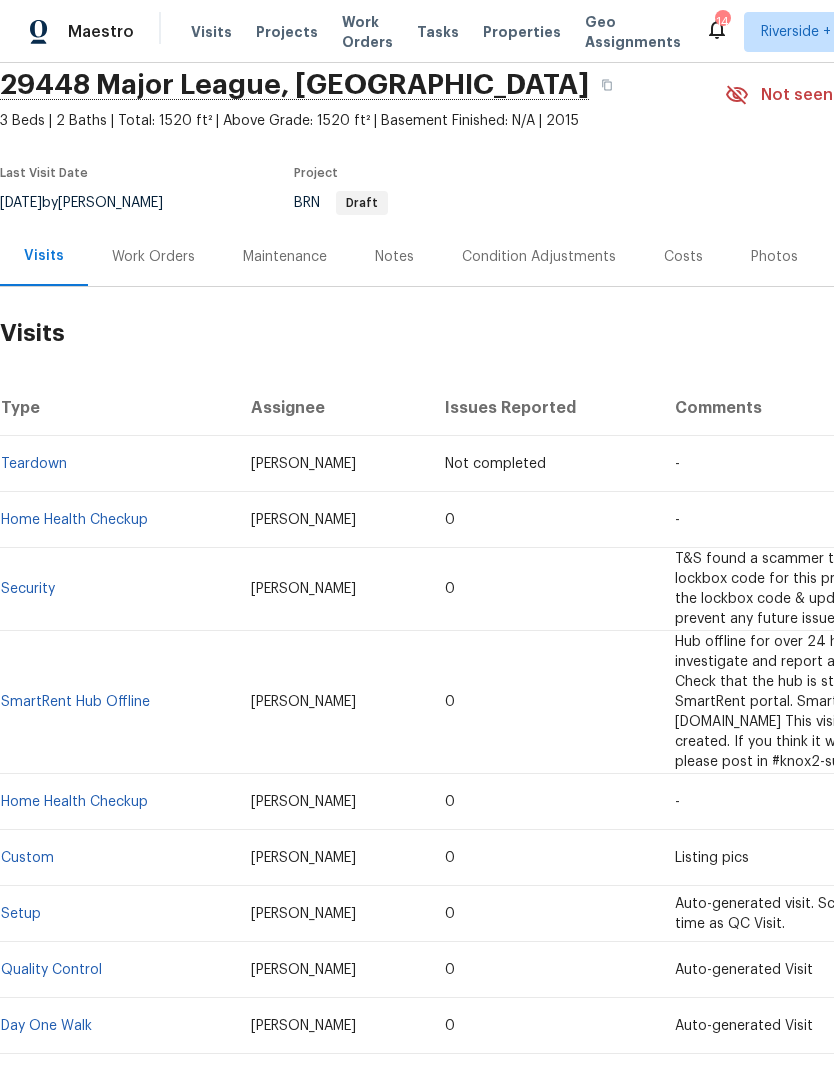 click on "Properties" at bounding box center [522, 32] 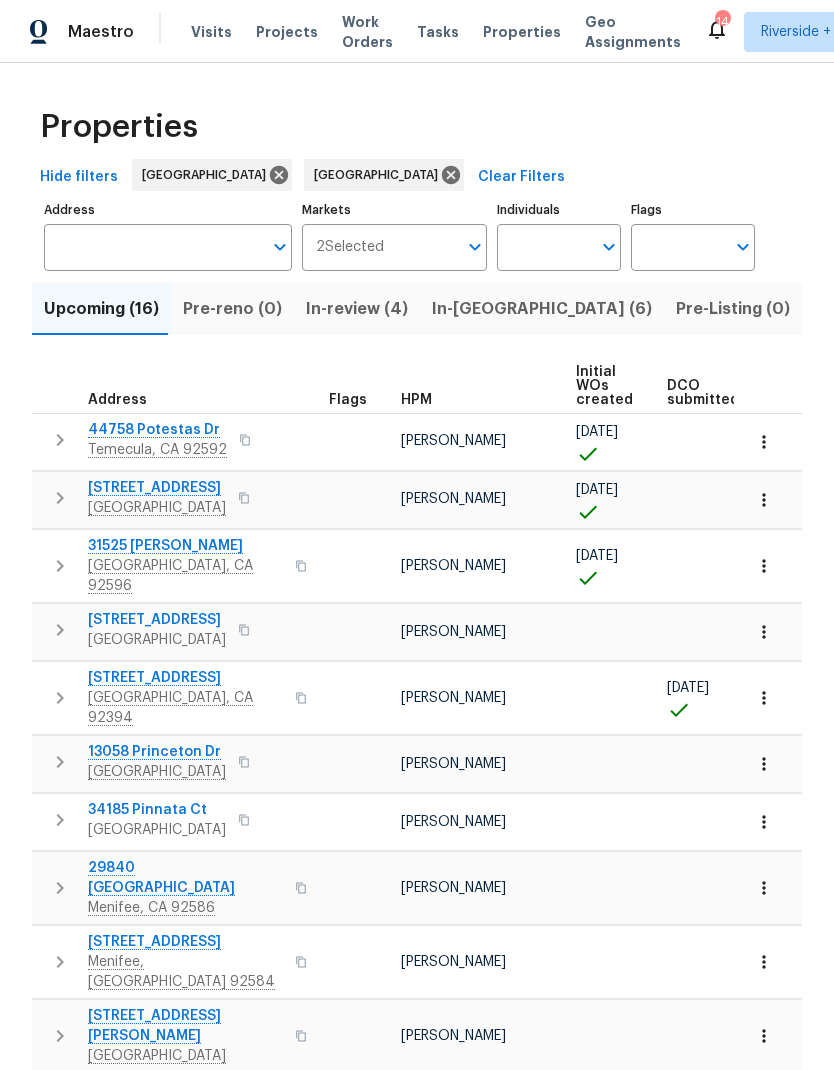 click on "Individuals" at bounding box center [544, 247] 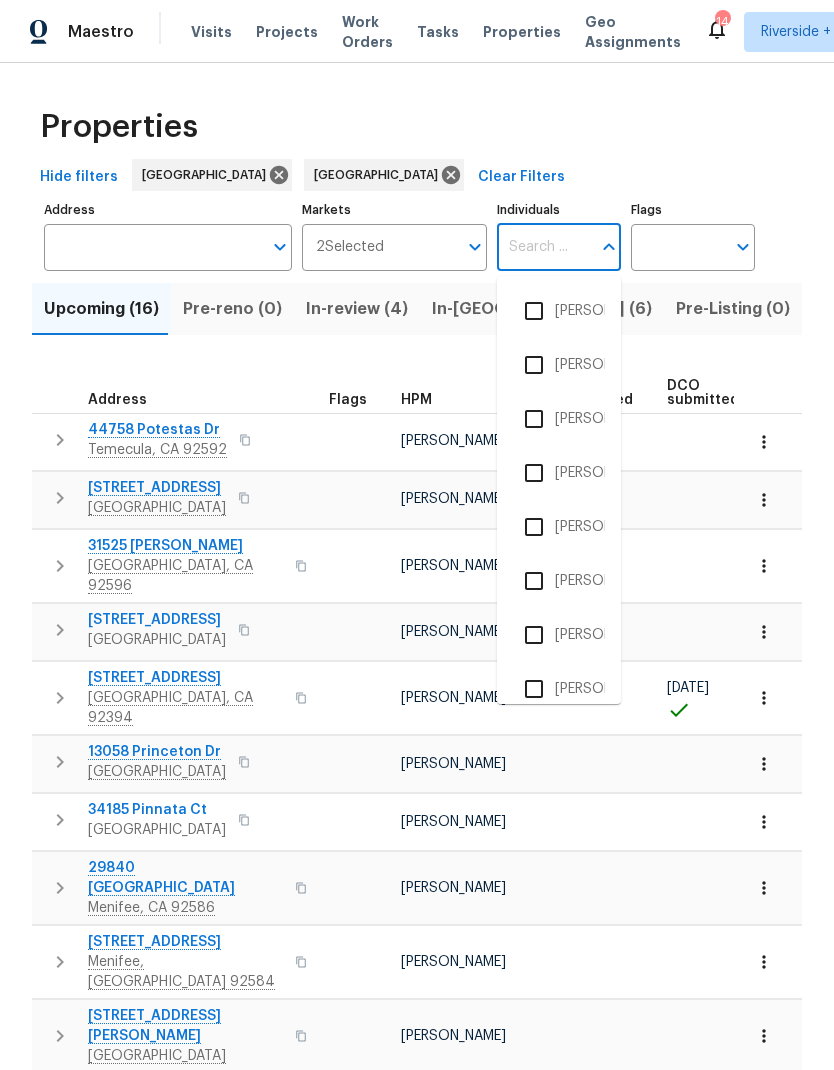 click on "Properties Hide filters [GEOGRAPHIC_DATA] Clear Filters Address Address Markets 2  Selected Markets Individuals Individuals Flags Flags Upcoming (16) Pre-reno (0) In-review (4) In-[GEOGRAPHIC_DATA] (6) Pre-Listing (0) Listed (57) Resale (27) Done (1495) Unknown (0) Address Flags HPM Initial WOs created DCO submitted DCO complete D0W complete Scheduled [PERSON_NAME] Scheduled LCO Ready Date [STREET_ADDRESS][PERSON_NAME] [PERSON_NAME] [DATE] [DATE] [DATE] [DATE] [STREET_ADDRESS] [PERSON_NAME] [DATE] [DATE] [DATE] [DATE] 31525 [PERSON_NAME][GEOGRAPHIC_DATA] [PERSON_NAME] [DATE] [DATE] [DATE] [DATE] [STREET_ADDRESS] [PERSON_NAME] [DATE] [DATE] [STREET_ADDRESS] [PERSON_NAME] [DATE] [DATE] [DATE] [STREET_ADDRESS][PERSON_NAME] [PERSON_NAME] [DATE] [DATE] 34185 [GEOGRAPHIC_DATA] [PERSON_NAME] [DATE] [DATE] 29840 [GEOGRAPHIC_DATA] [PERSON_NAME] [DATE] [DATE] 1" at bounding box center [417, 798] 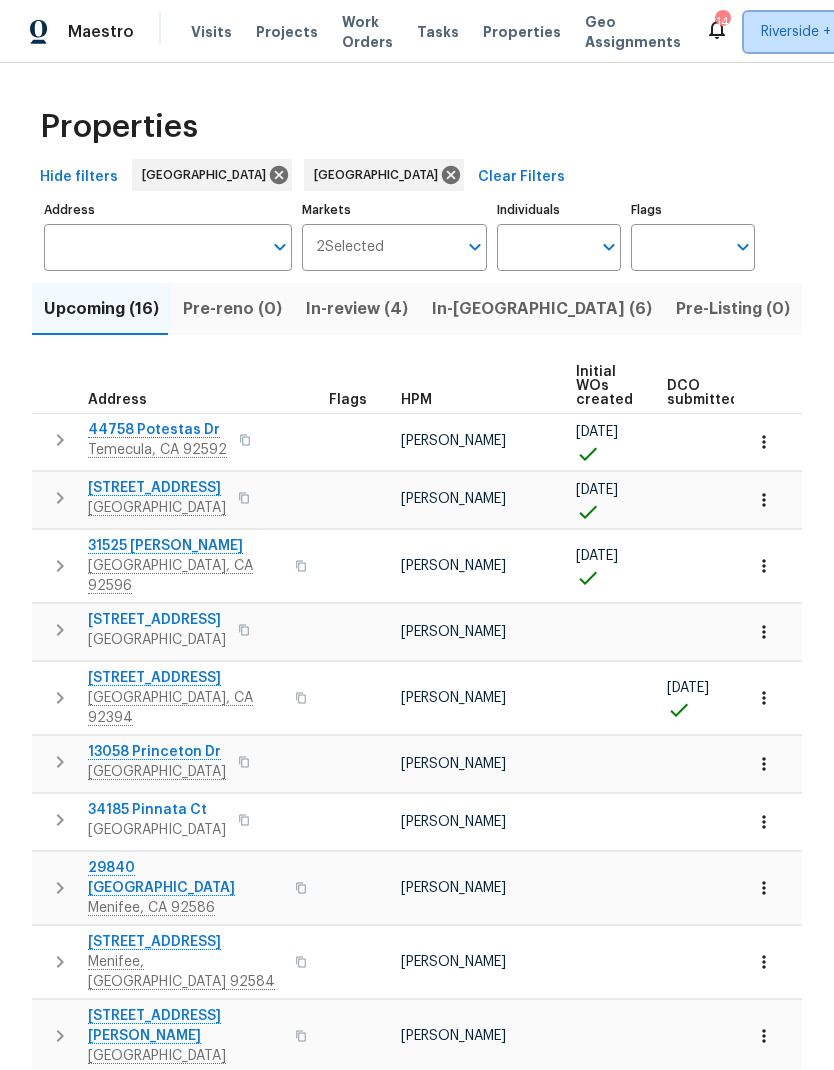 click 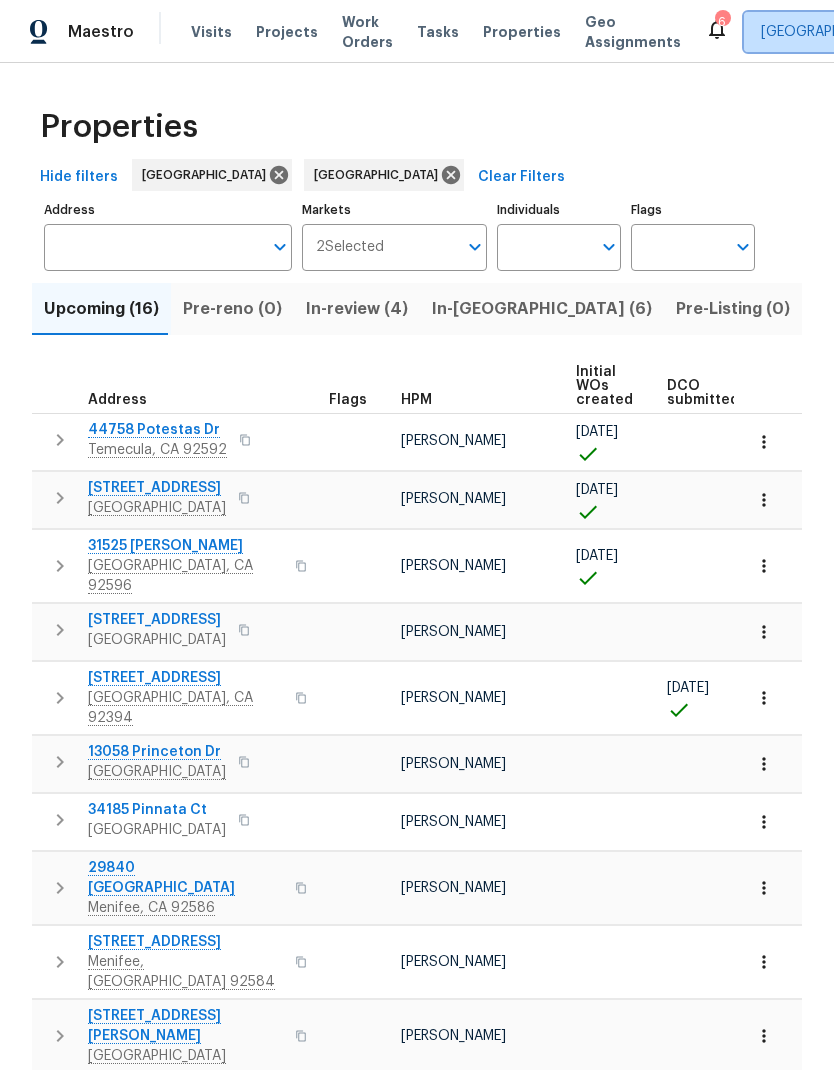 click on "[GEOGRAPHIC_DATA], [GEOGRAPHIC_DATA]" at bounding box center (903, 32) 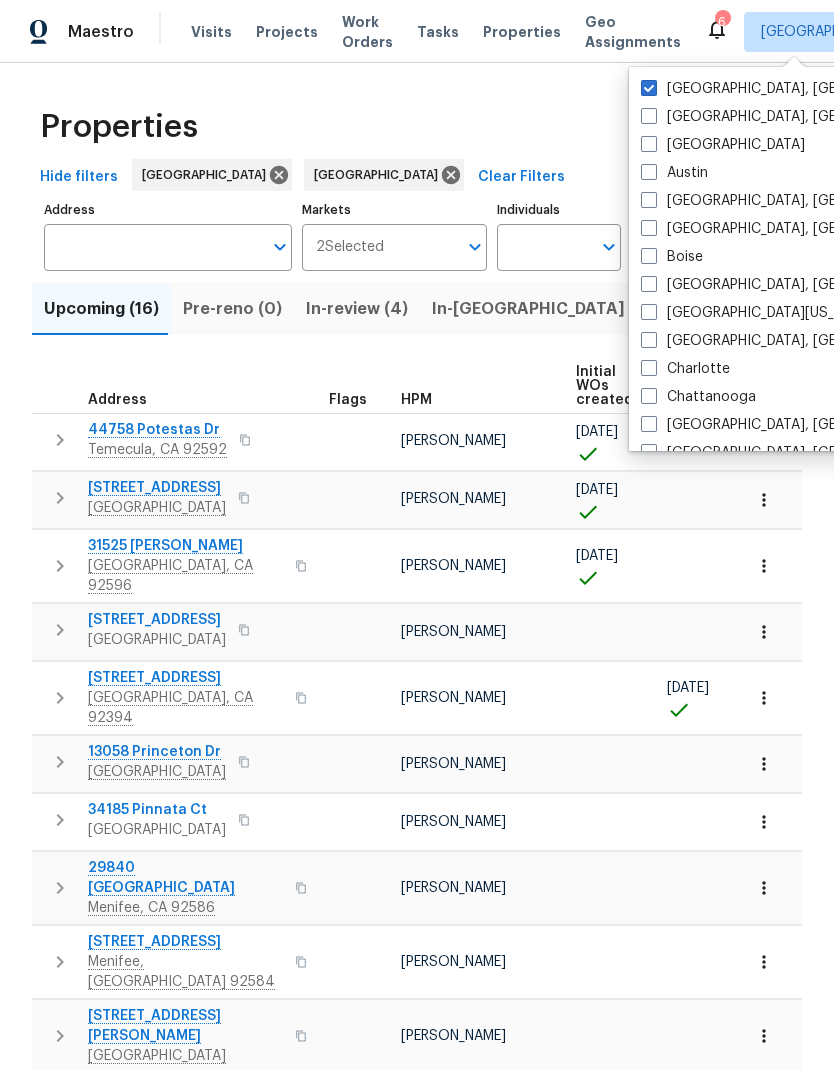 click on "[GEOGRAPHIC_DATA], [GEOGRAPHIC_DATA]" at bounding box center (796, 89) 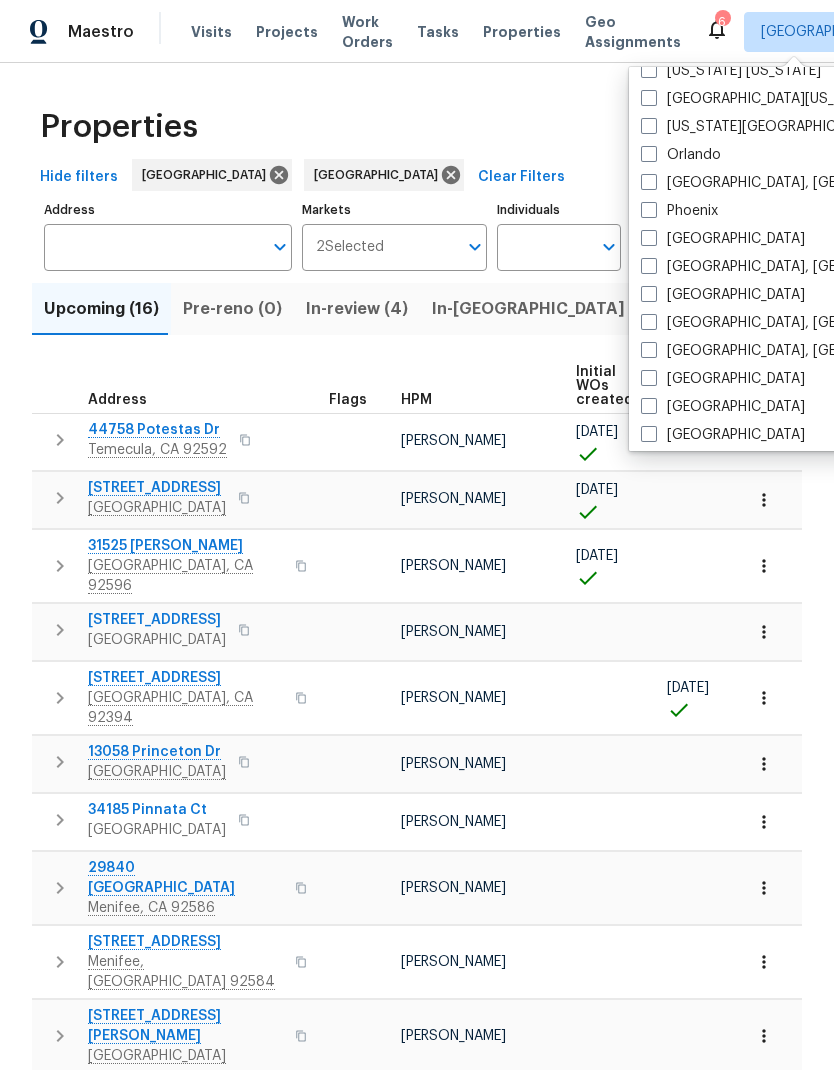 scroll, scrollTop: 1089, scrollLeft: 0, axis: vertical 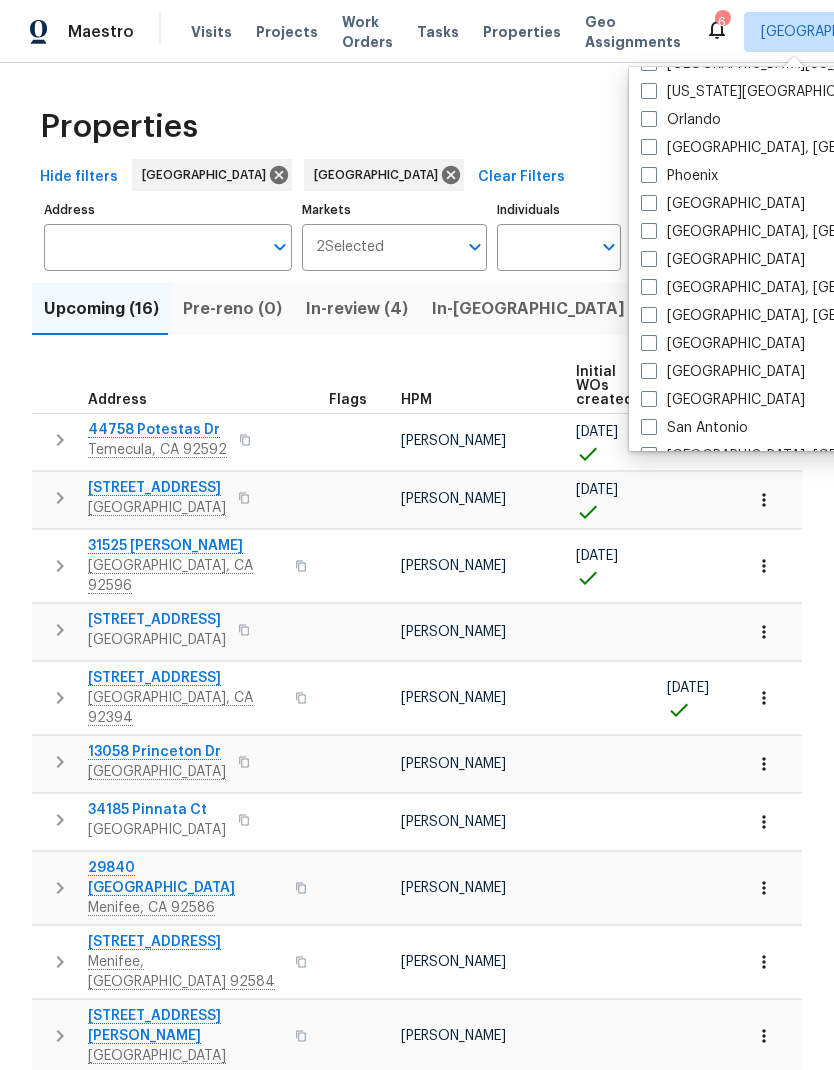 click at bounding box center [649, 343] 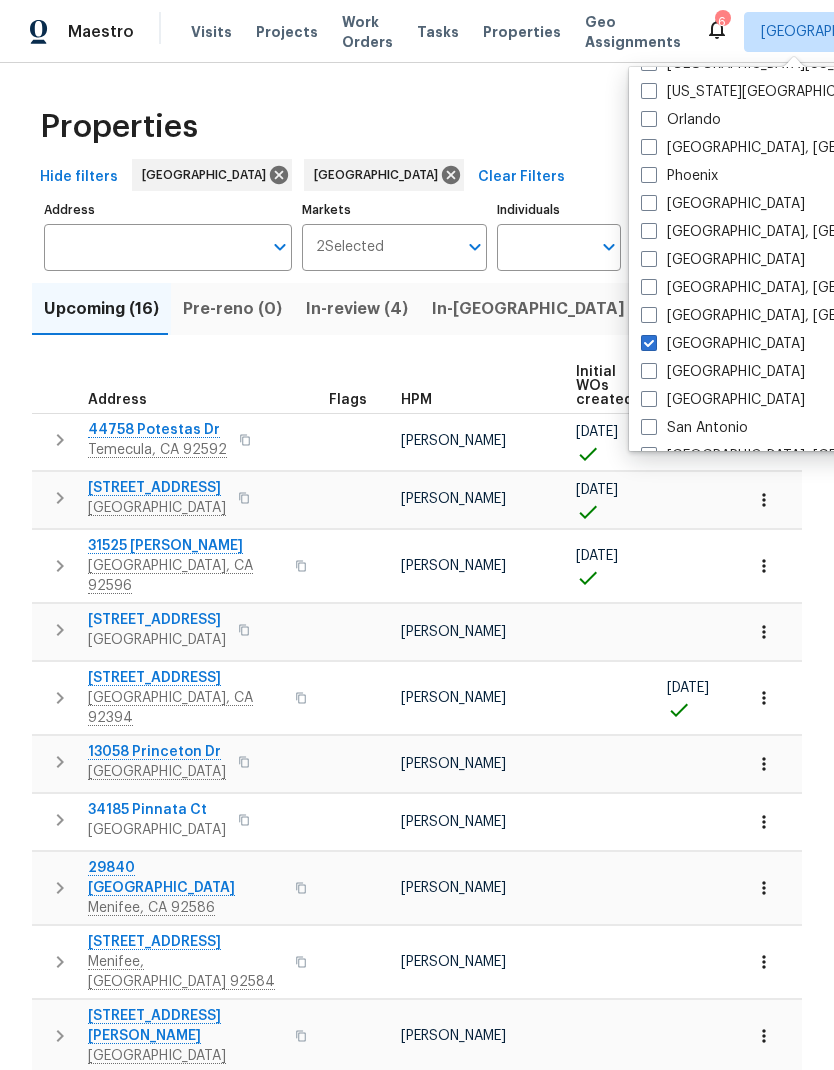 checkbox on "true" 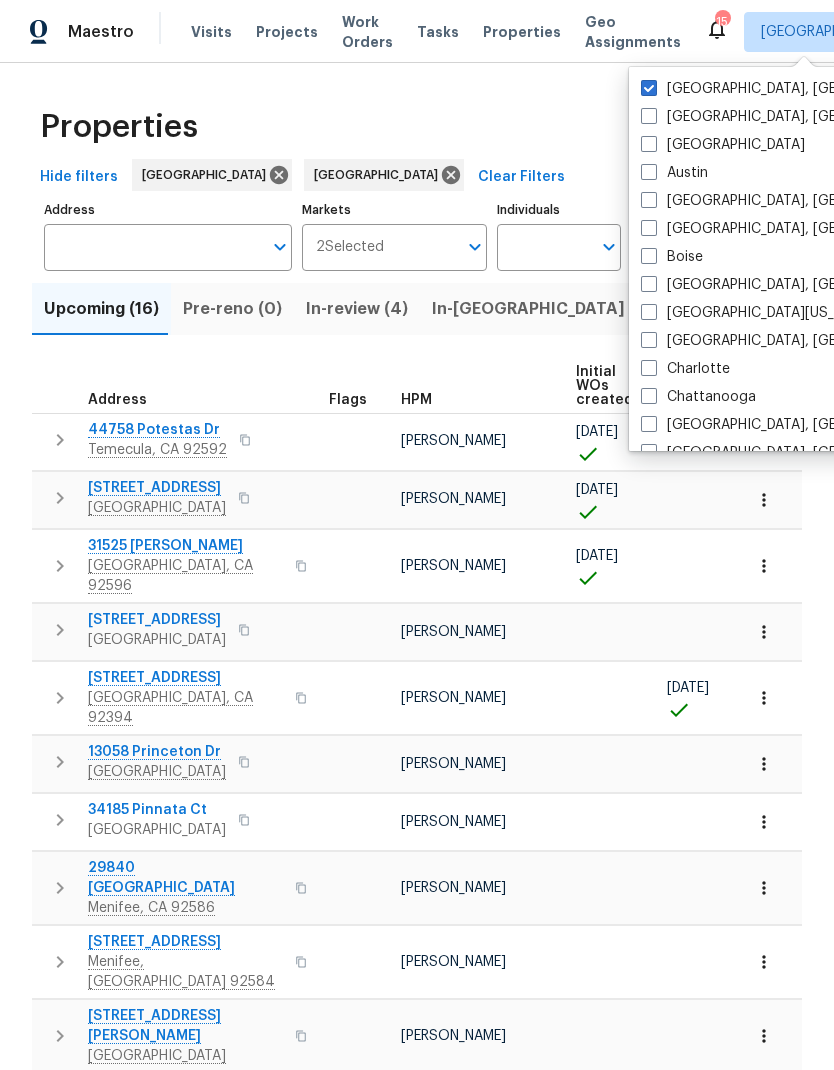 scroll, scrollTop: 0, scrollLeft: 0, axis: both 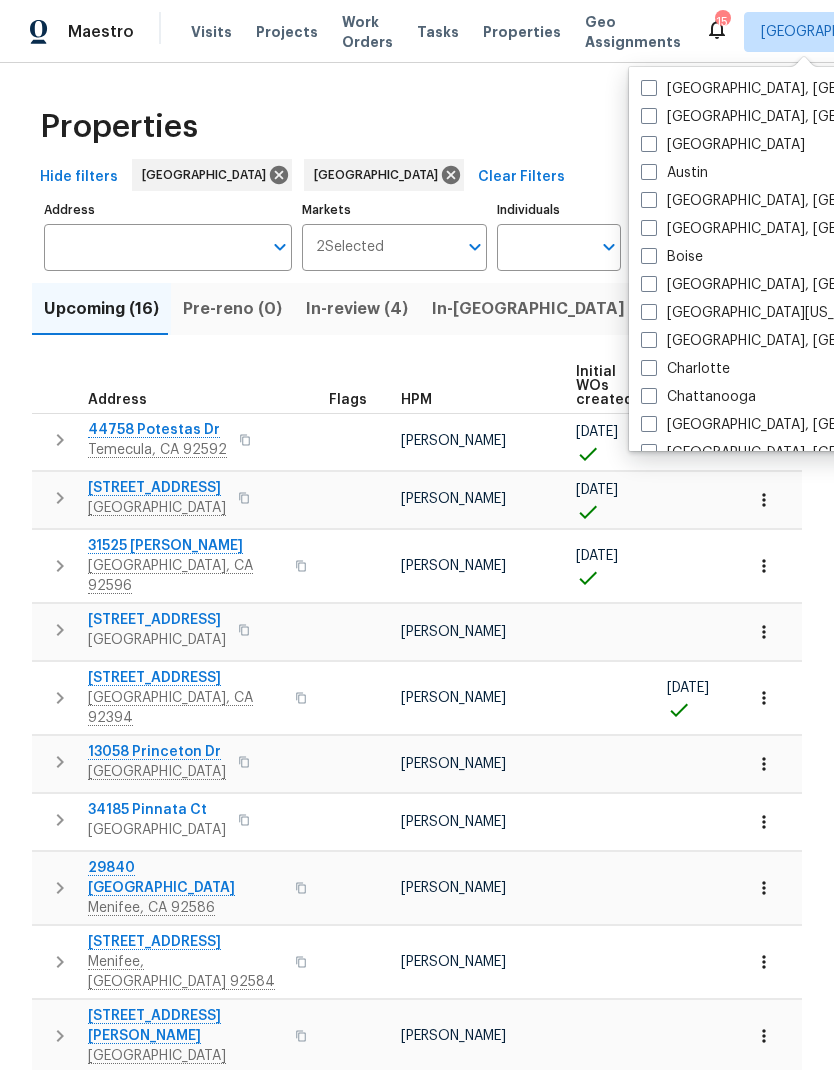checkbox on "false" 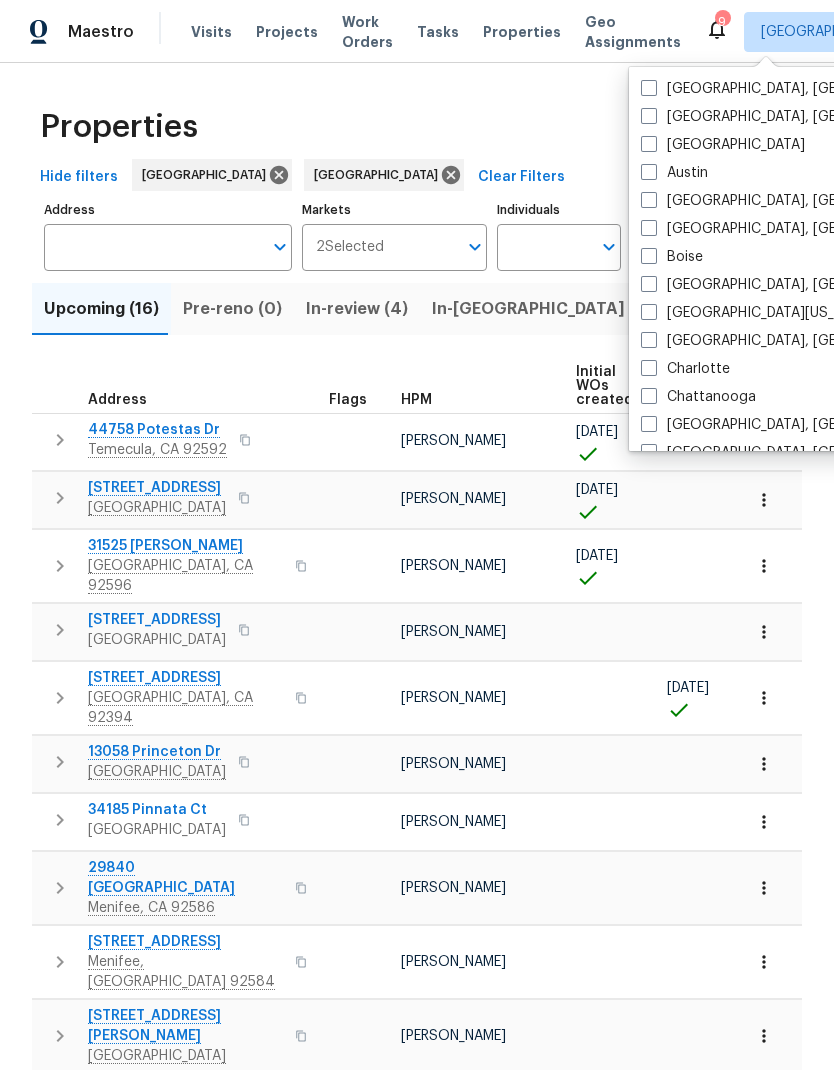 click on "Properties" at bounding box center (417, 127) 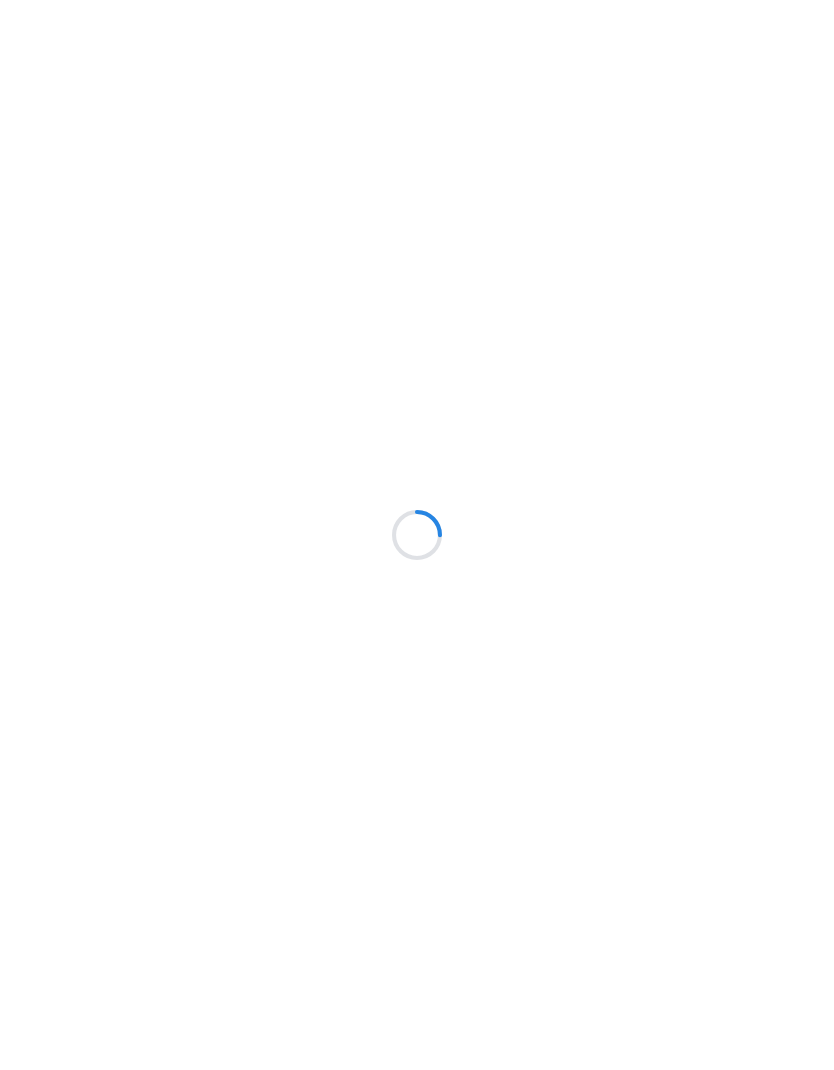 scroll, scrollTop: 0, scrollLeft: 0, axis: both 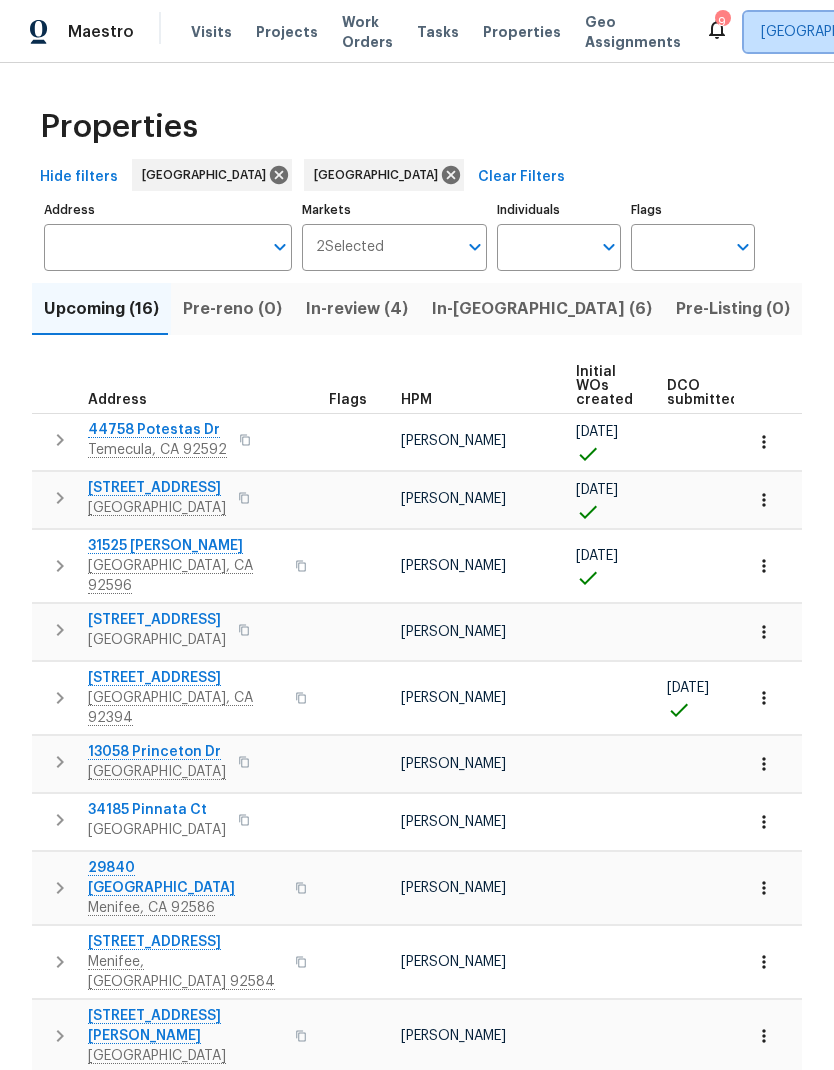 click on "[GEOGRAPHIC_DATA]" at bounding box center (830, 32) 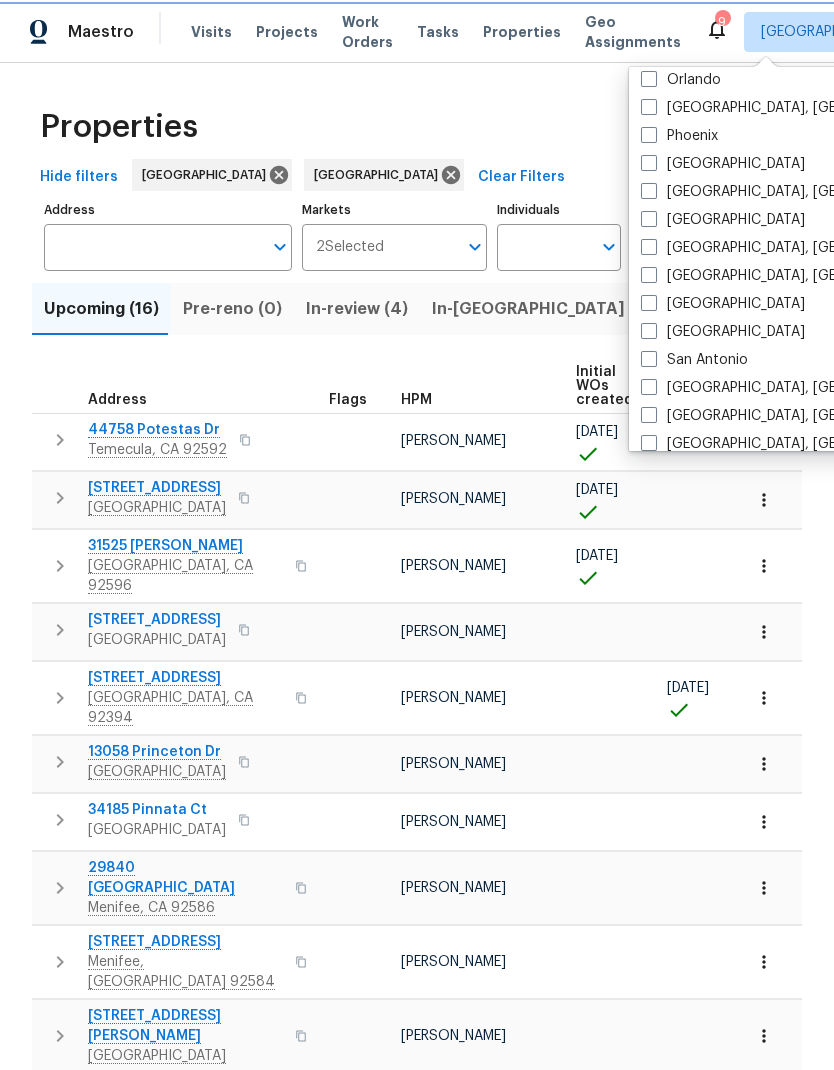scroll, scrollTop: 1168, scrollLeft: 0, axis: vertical 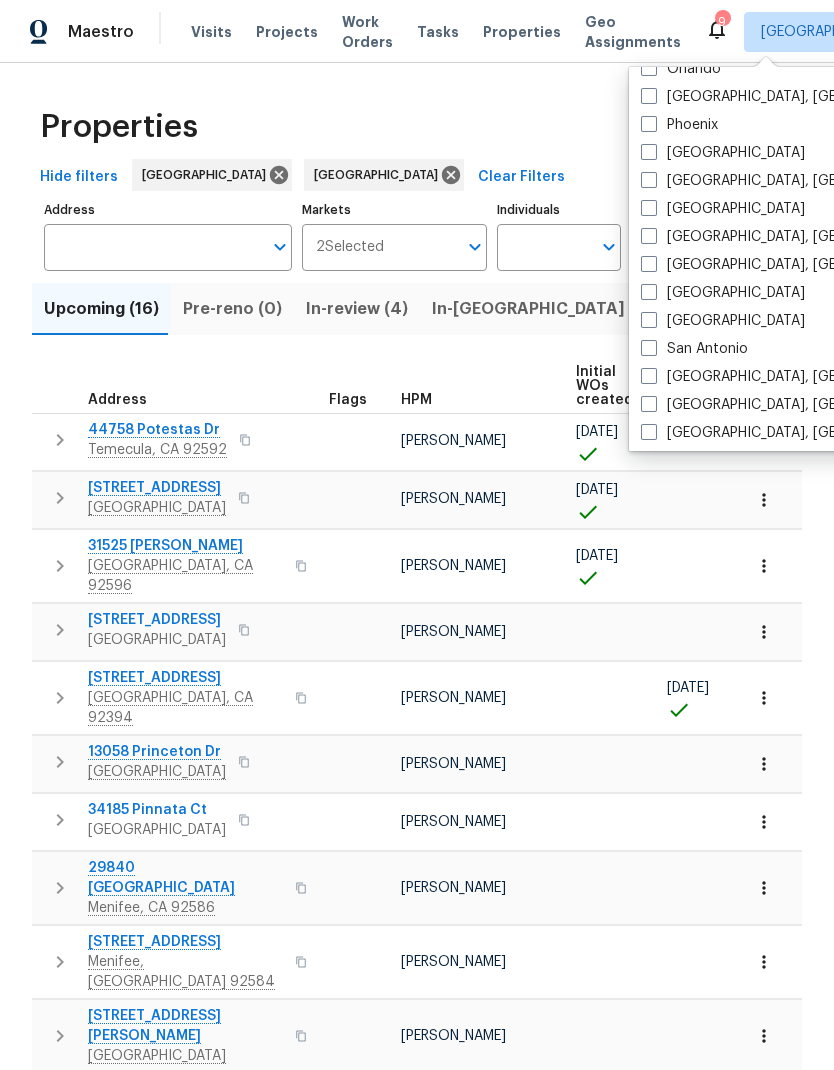 click on "Properties" at bounding box center [417, 127] 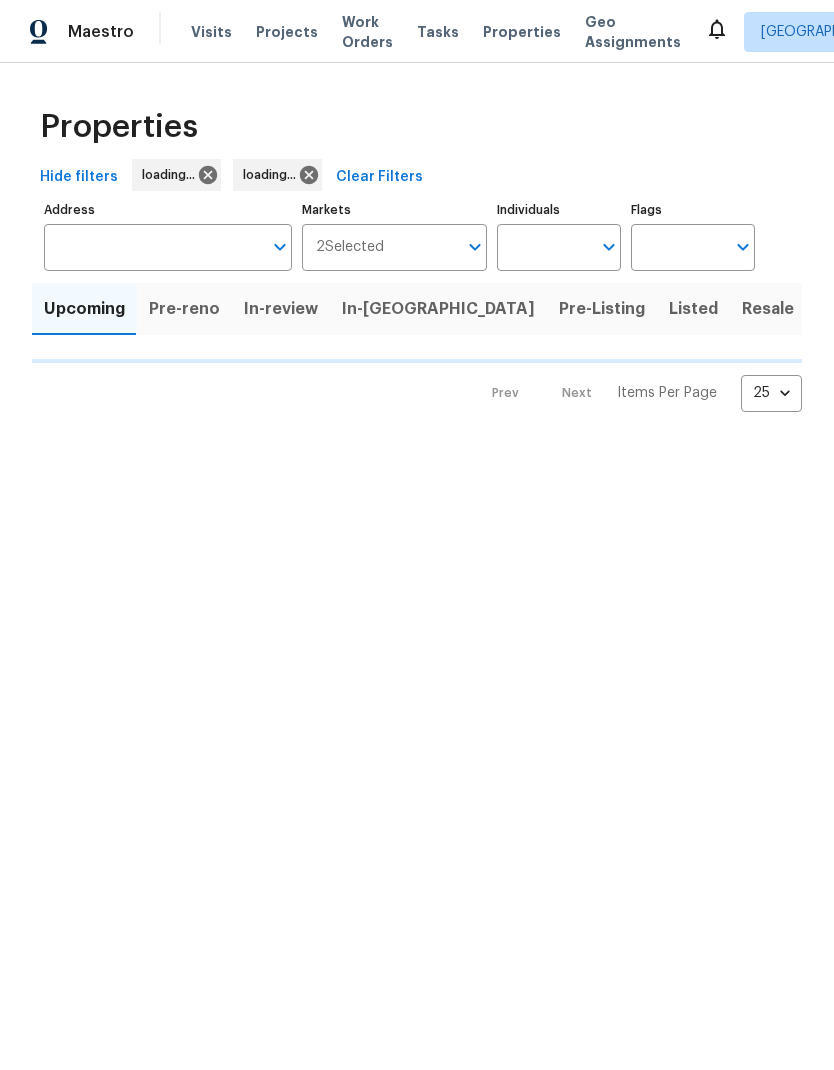scroll, scrollTop: 0, scrollLeft: 0, axis: both 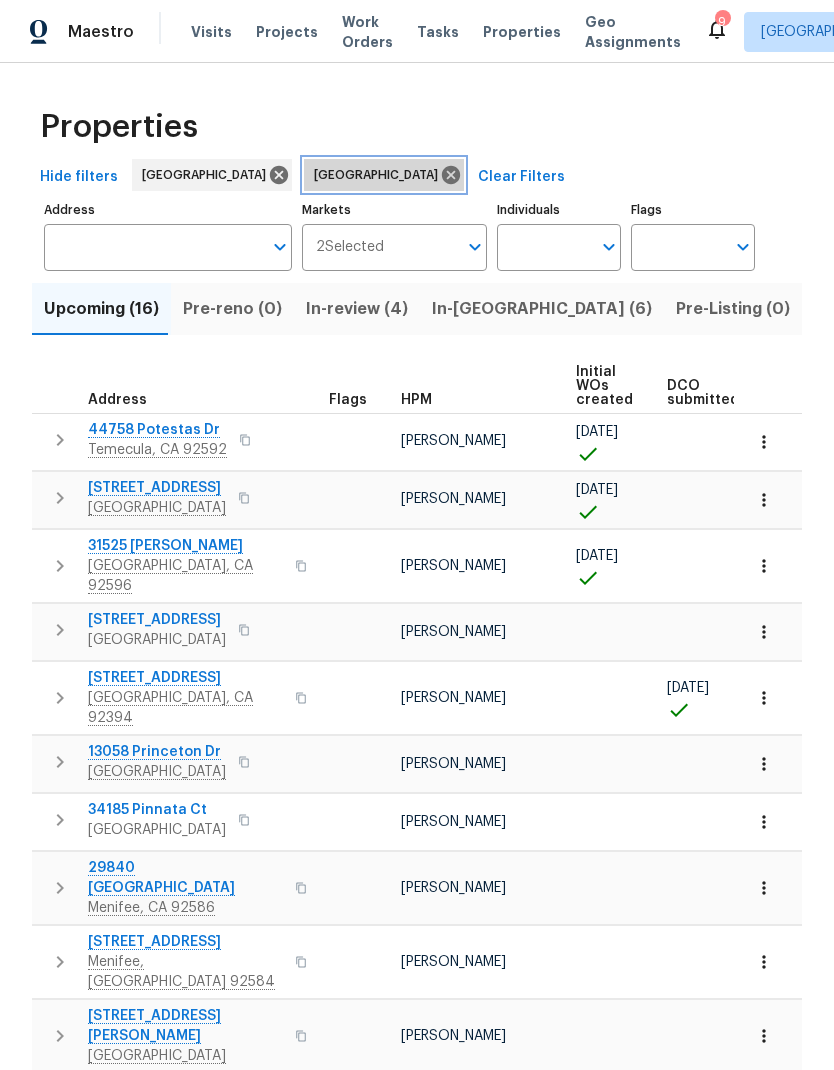 click 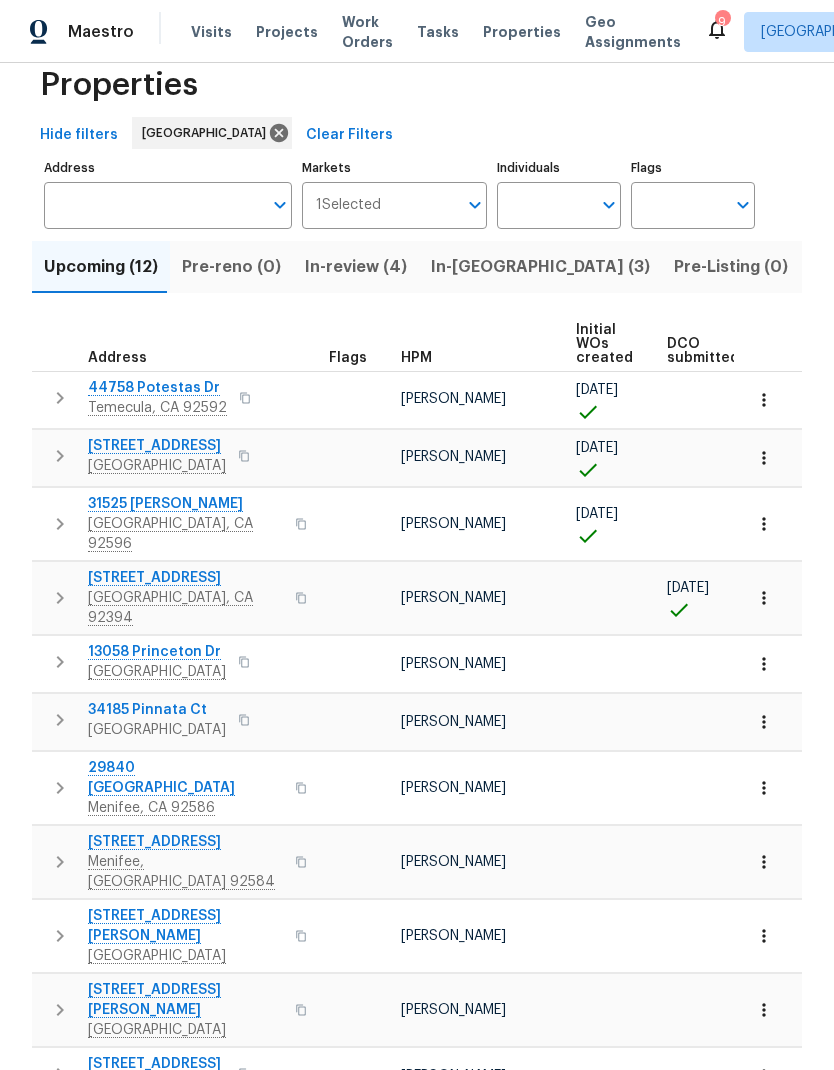 scroll, scrollTop: 41, scrollLeft: 0, axis: vertical 